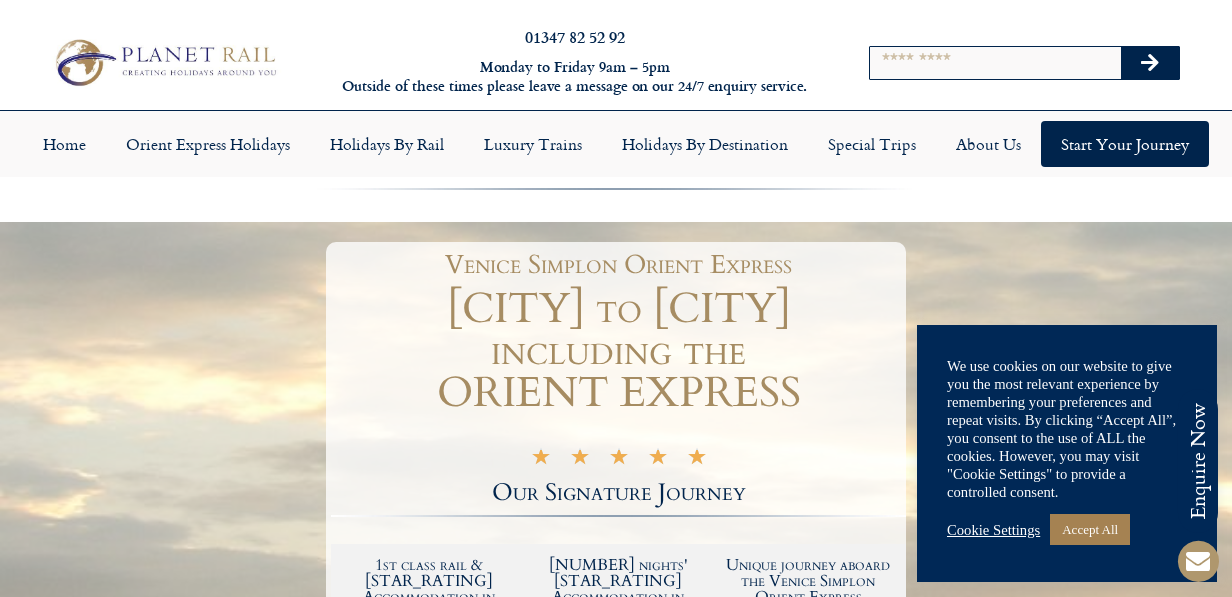 scroll, scrollTop: 0, scrollLeft: 0, axis: both 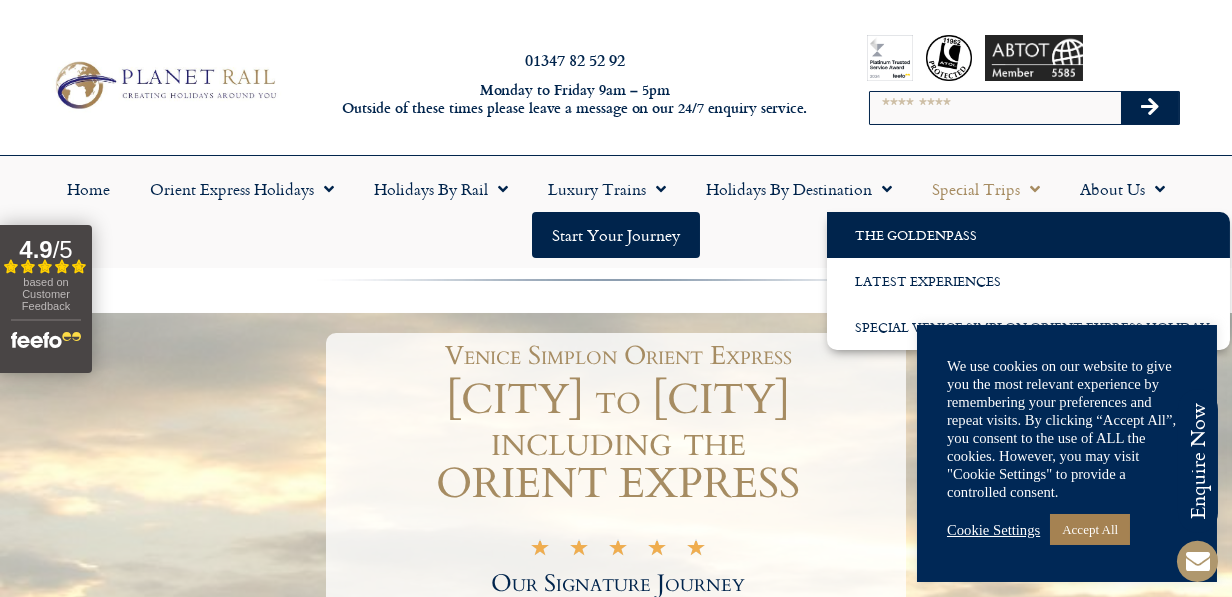 click on "The GoldenPass" 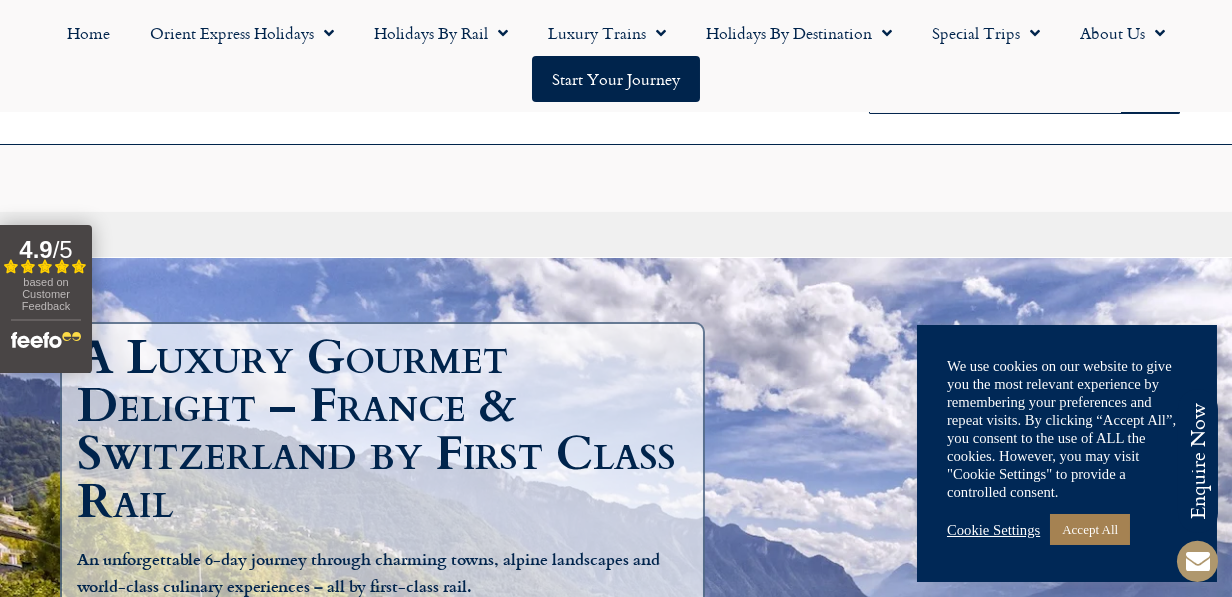 scroll, scrollTop: 266, scrollLeft: 0, axis: vertical 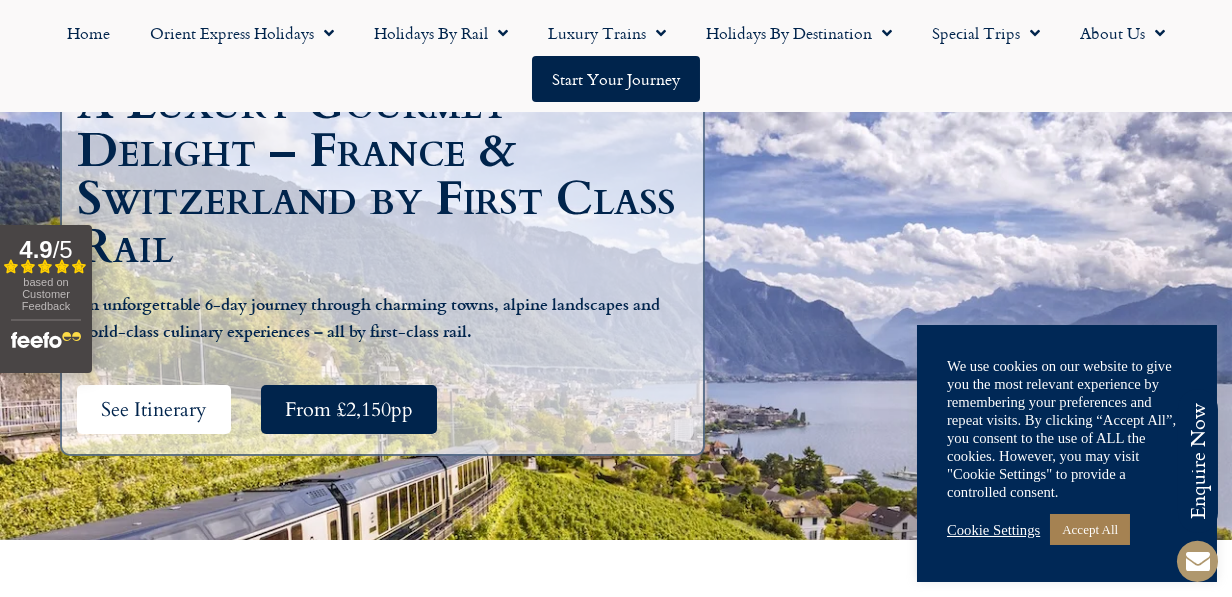 click on "See Itinerary" at bounding box center (154, 409) 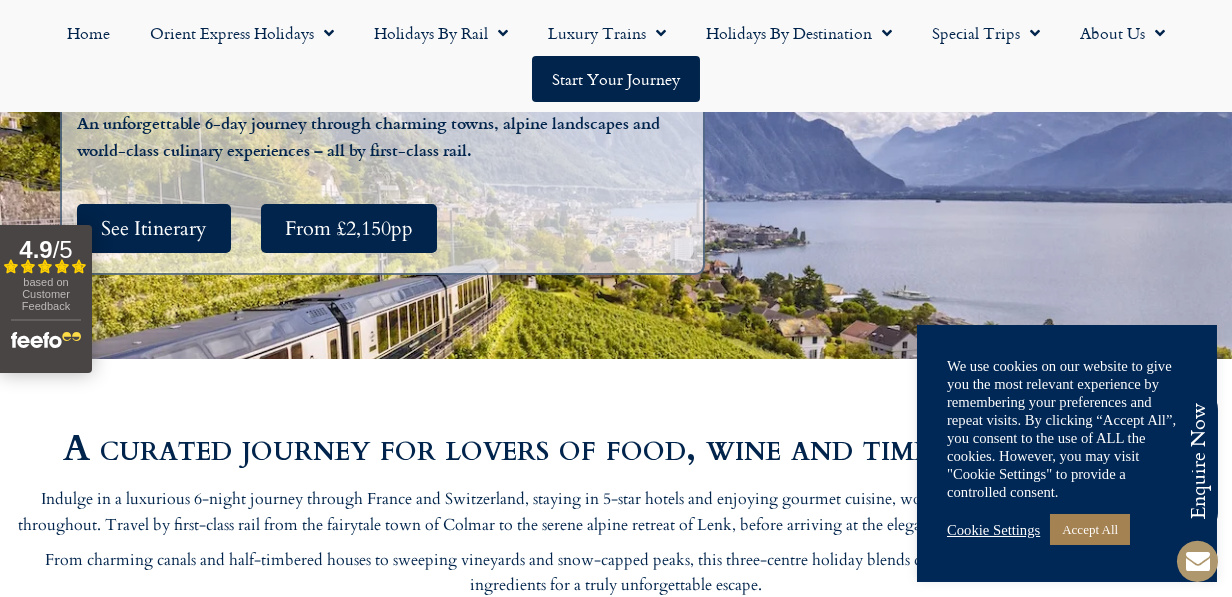 scroll, scrollTop: 2672, scrollLeft: 0, axis: vertical 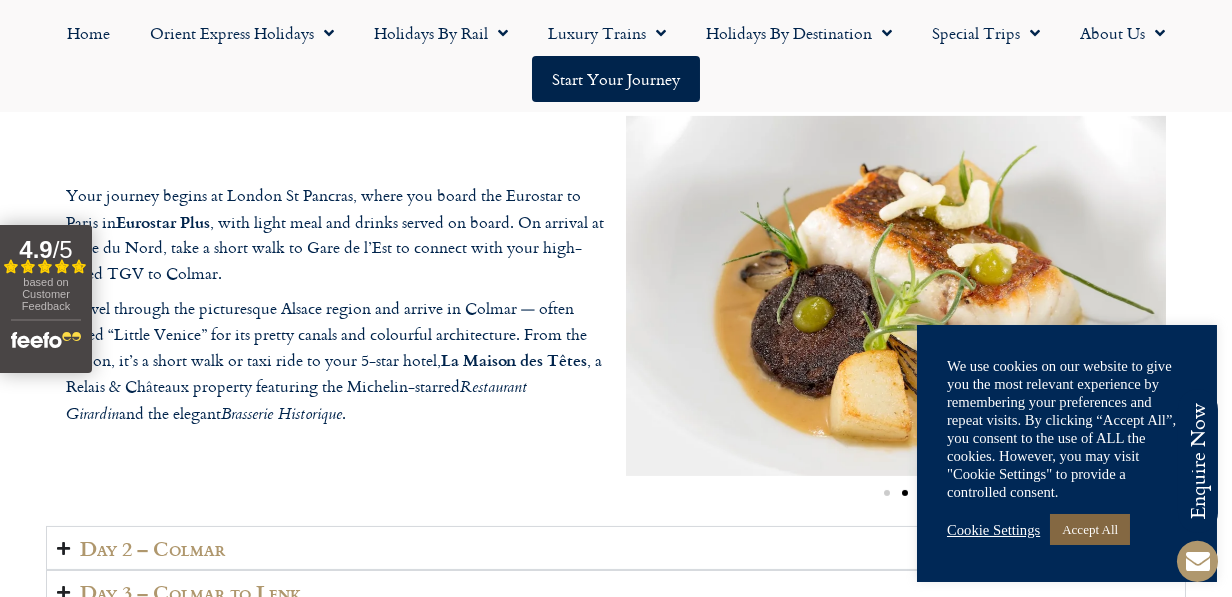 click on "Accept All" at bounding box center (1090, 529) 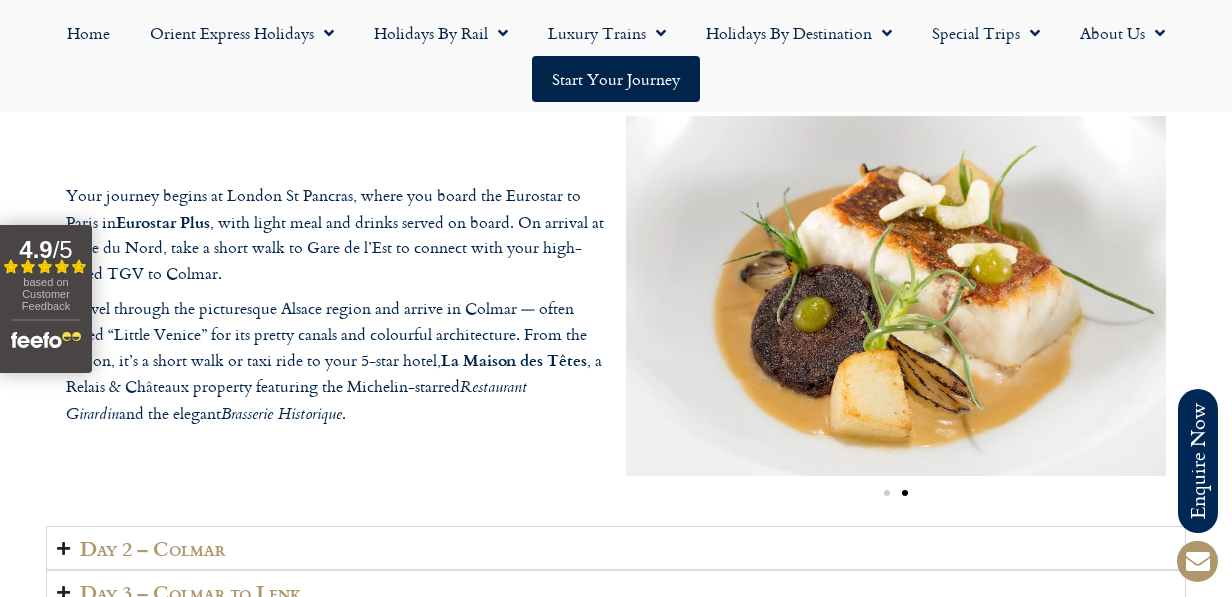 scroll, scrollTop: 2939, scrollLeft: 0, axis: vertical 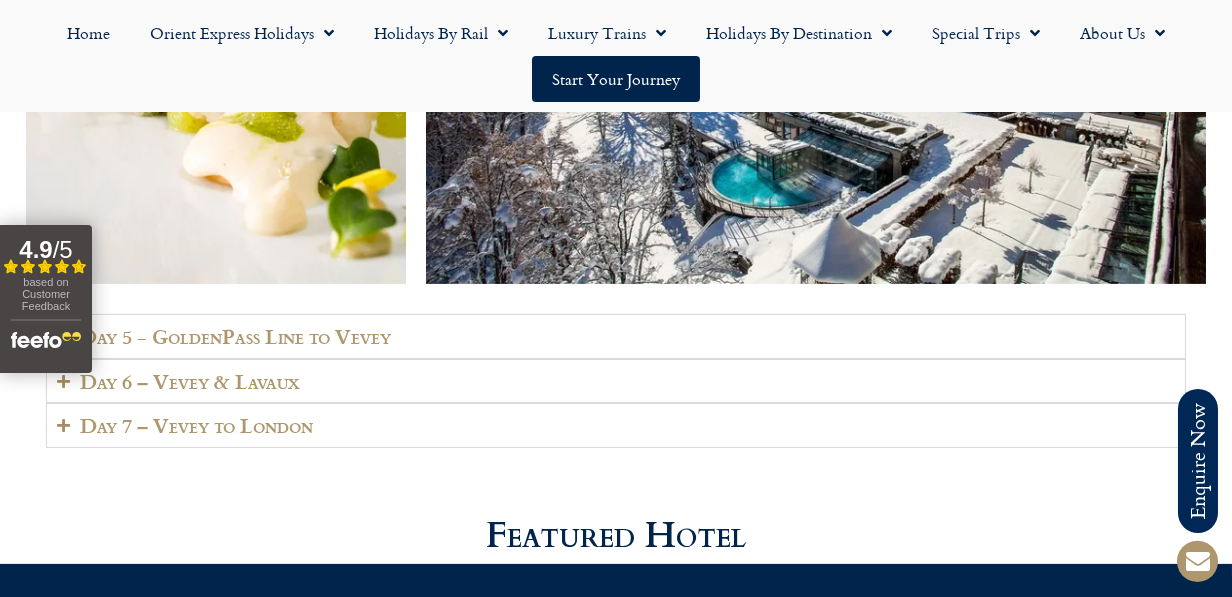 click on "Day 5 - GoldenPass Line to Vevey" at bounding box center (235, 336) 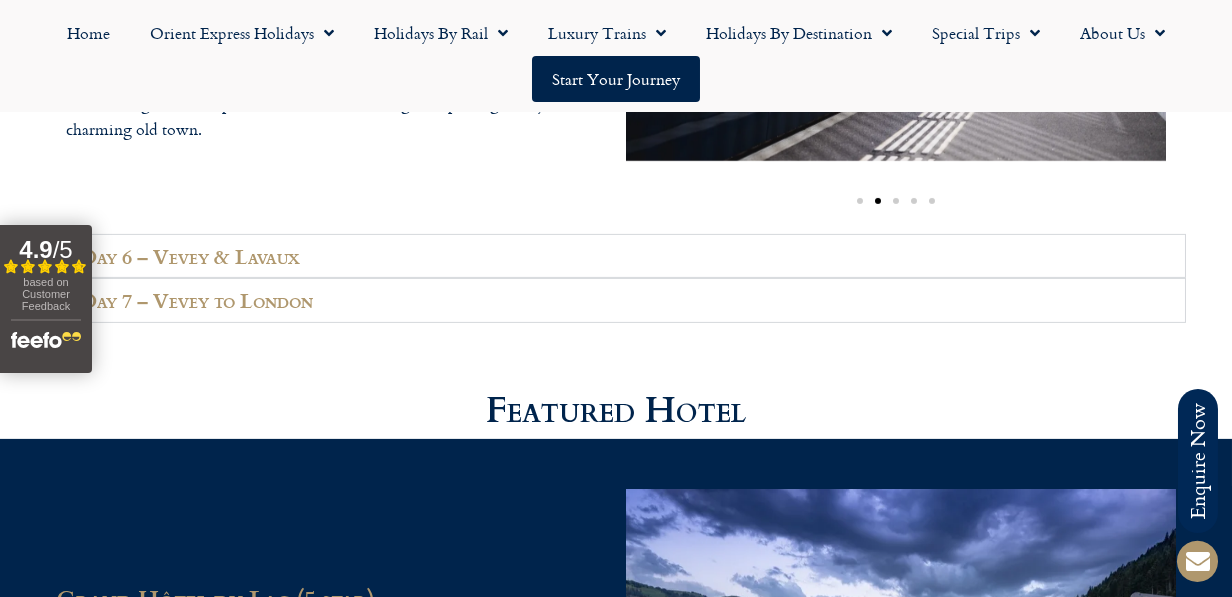 scroll, scrollTop: 4801, scrollLeft: 0, axis: vertical 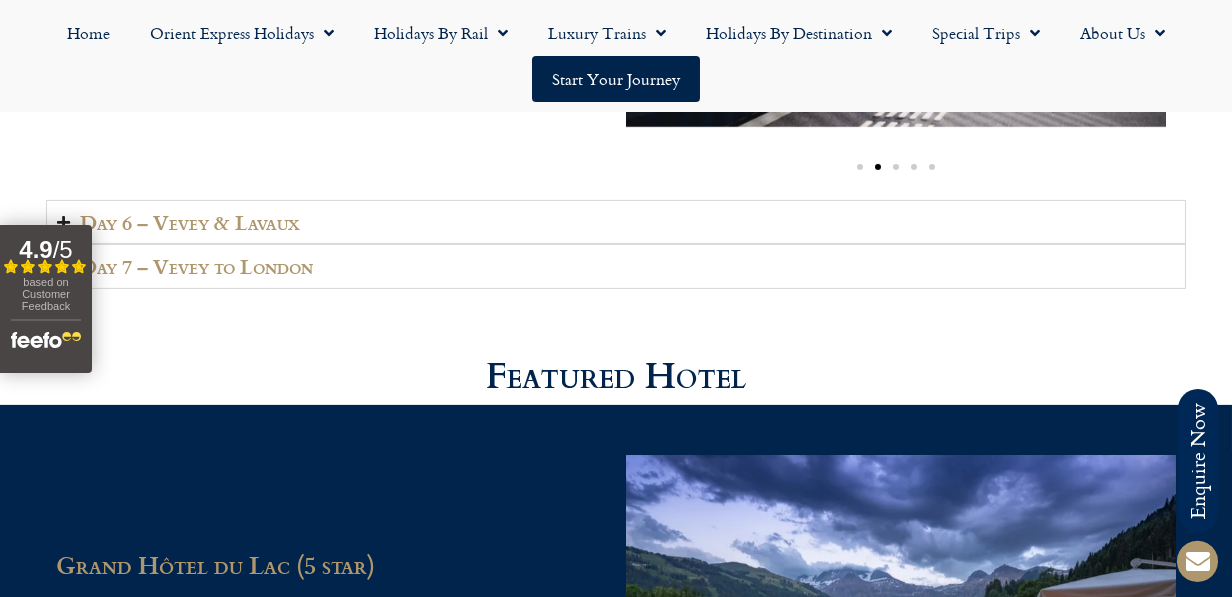 click on "Day 6 – Vevey & Lavaux" at bounding box center [190, 222] 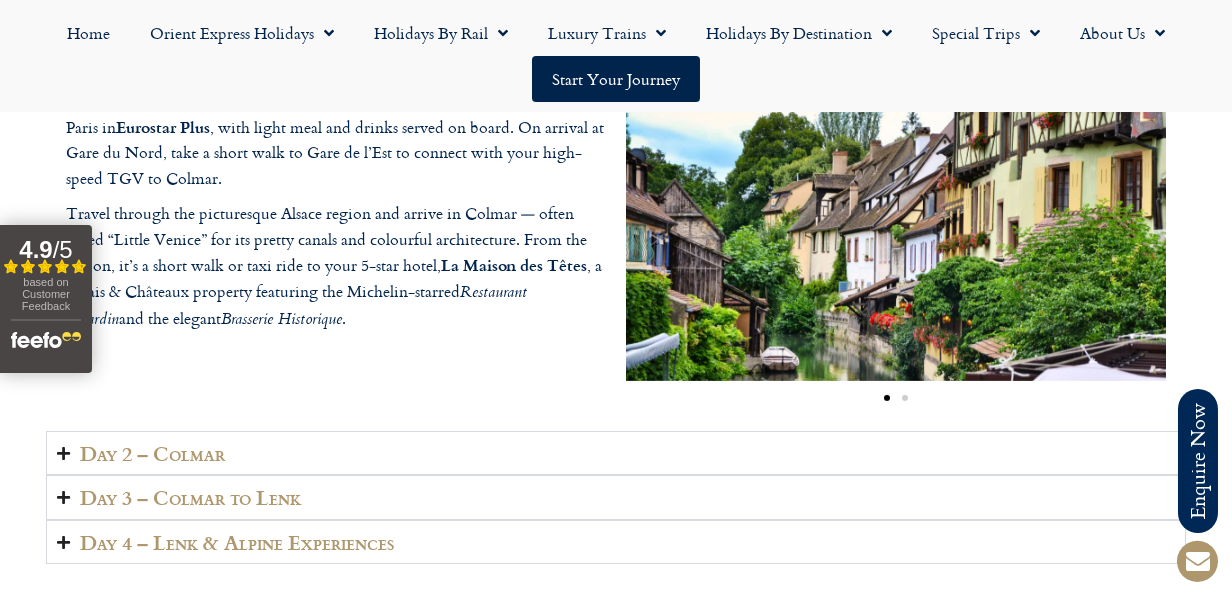 scroll, scrollTop: 3201, scrollLeft: 0, axis: vertical 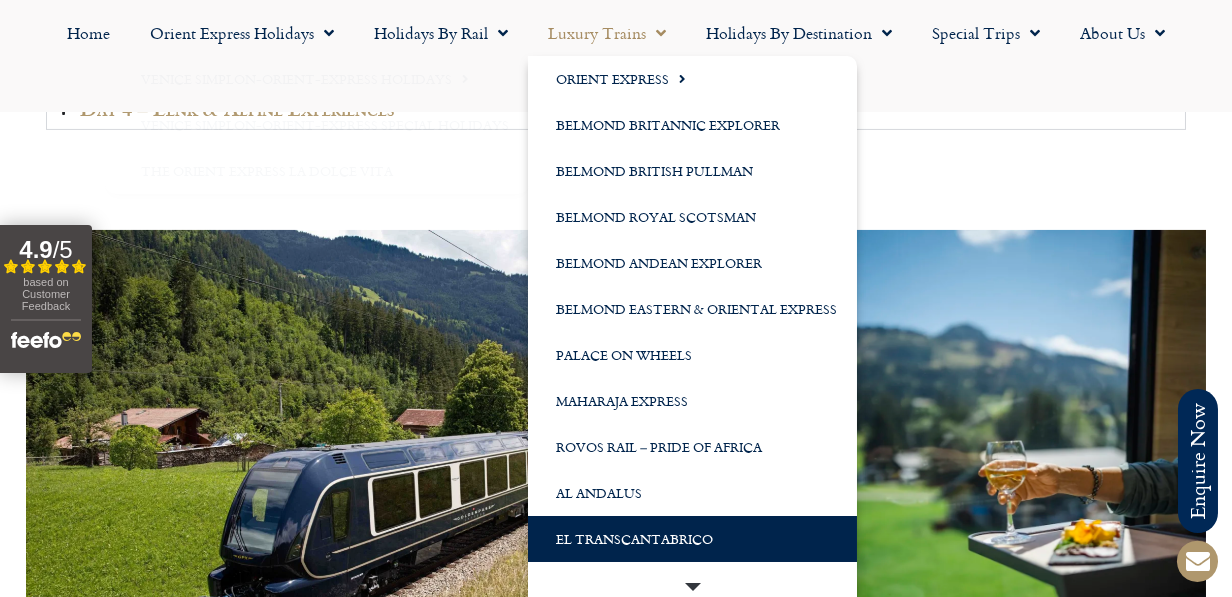 click on "El Transcantabrico" 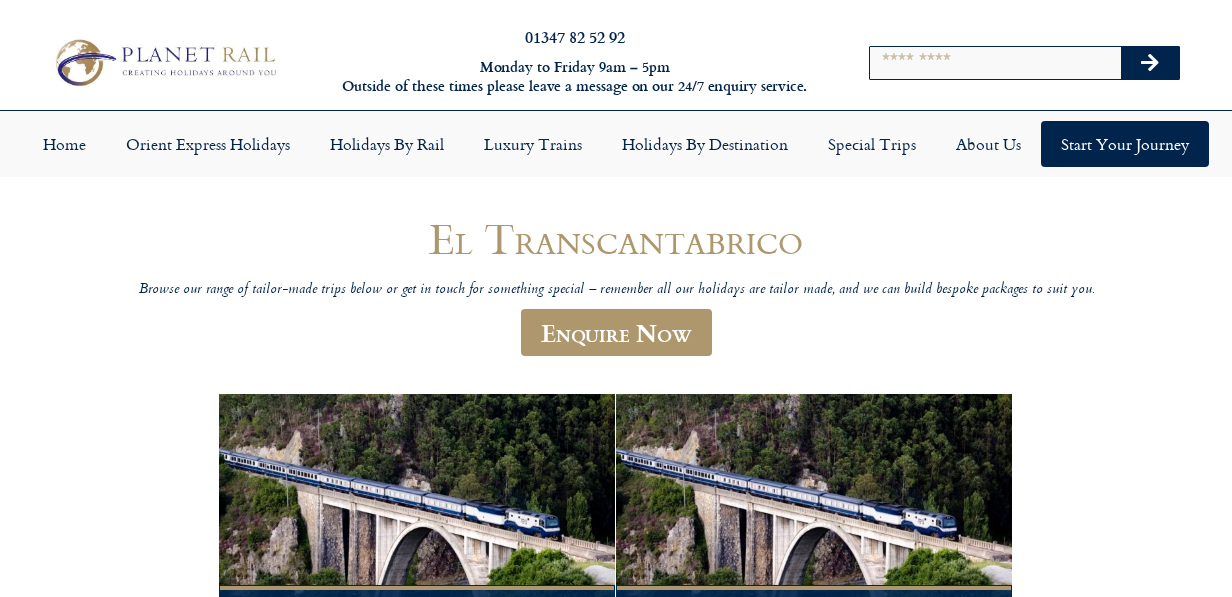 scroll, scrollTop: 0, scrollLeft: 0, axis: both 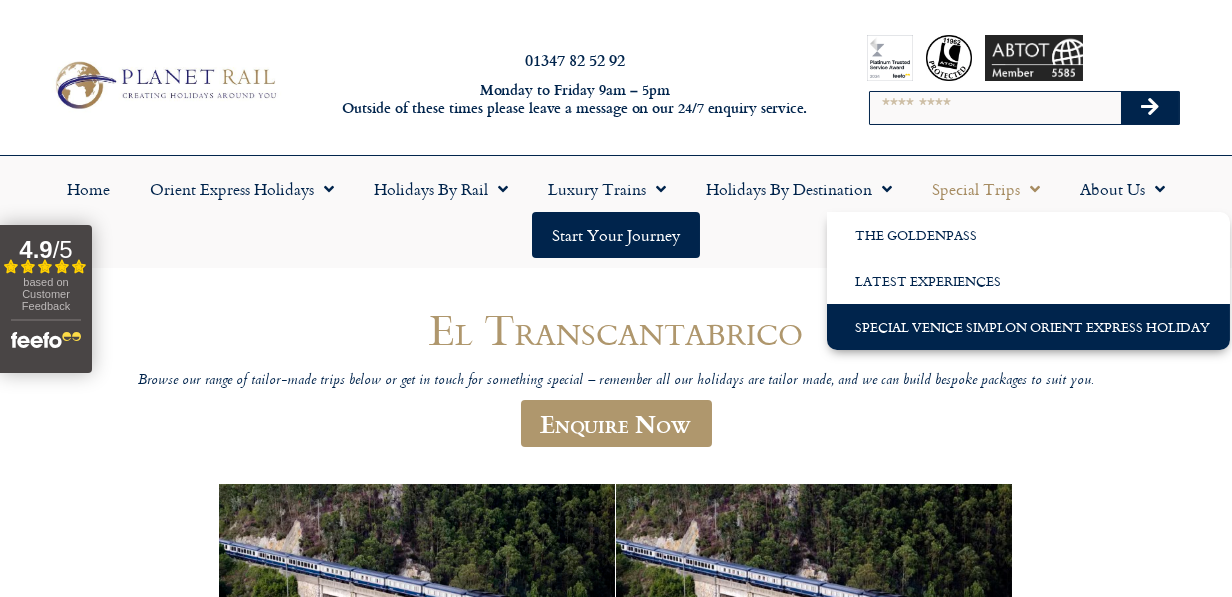 click on "Special Venice Simplon Orient Express Holiday" 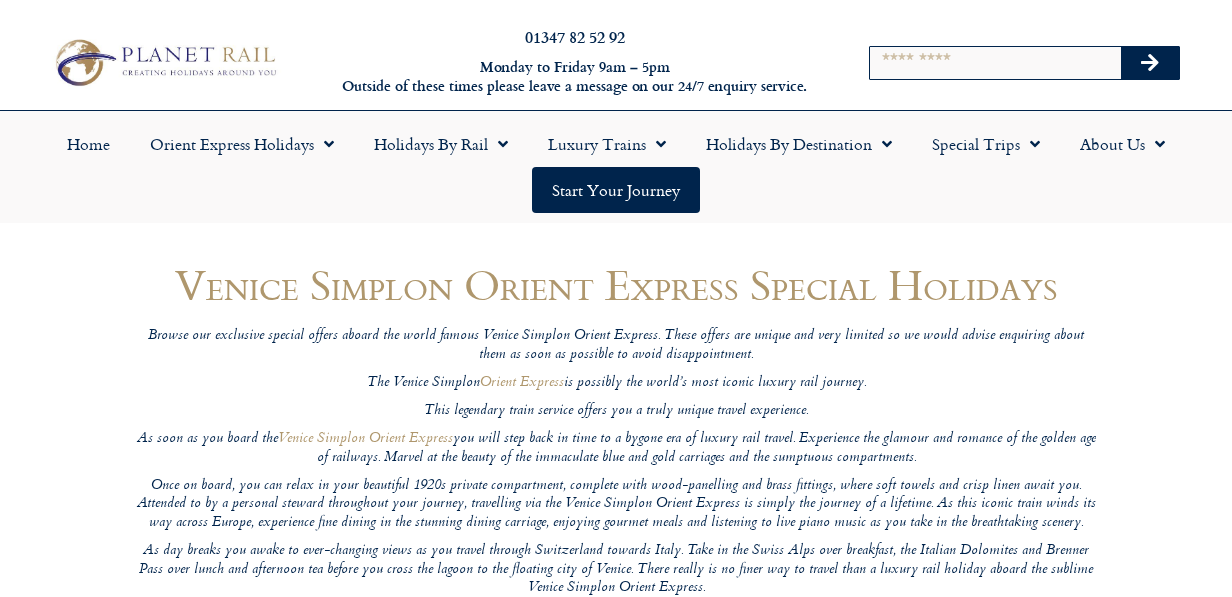 scroll, scrollTop: 0, scrollLeft: 0, axis: both 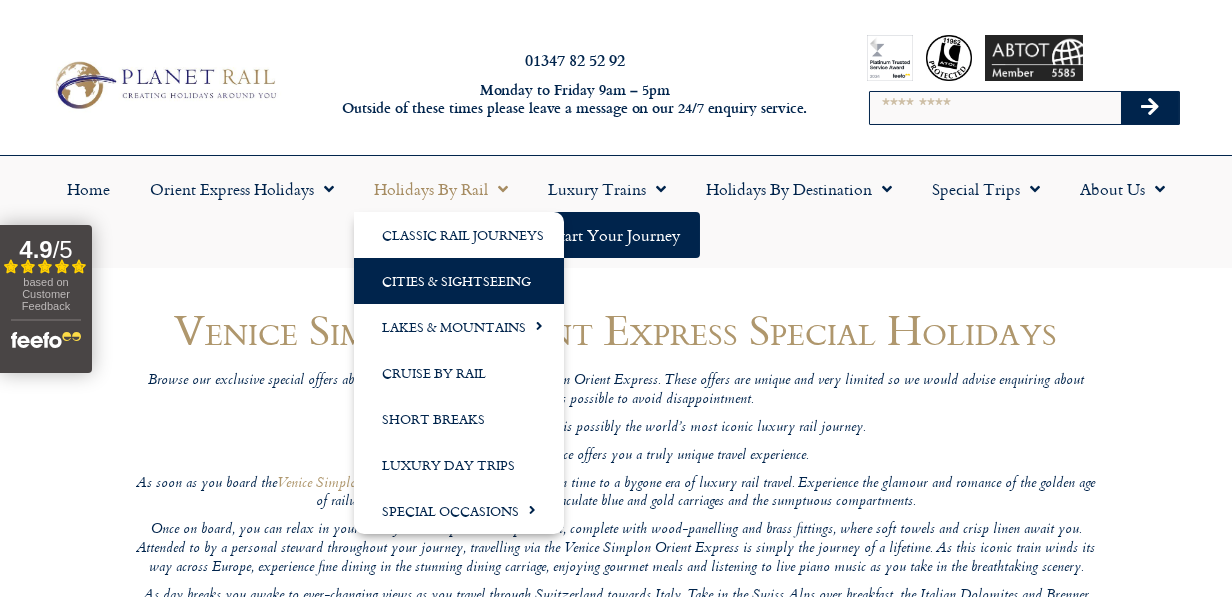 click on "Cities & Sightseeing" 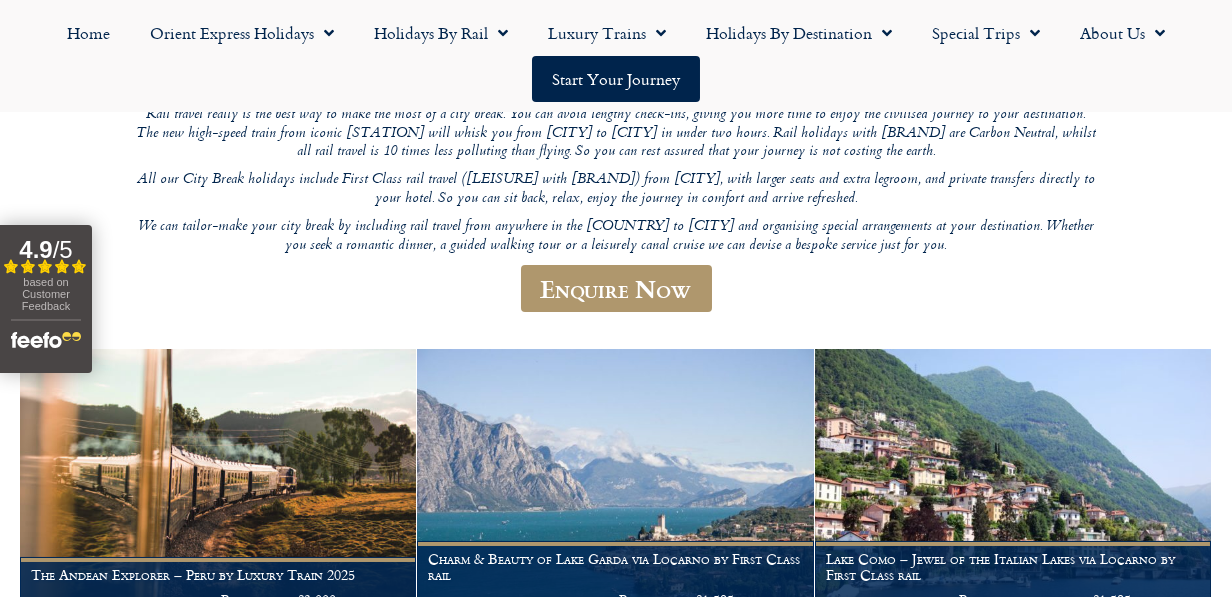 scroll, scrollTop: 533, scrollLeft: 0, axis: vertical 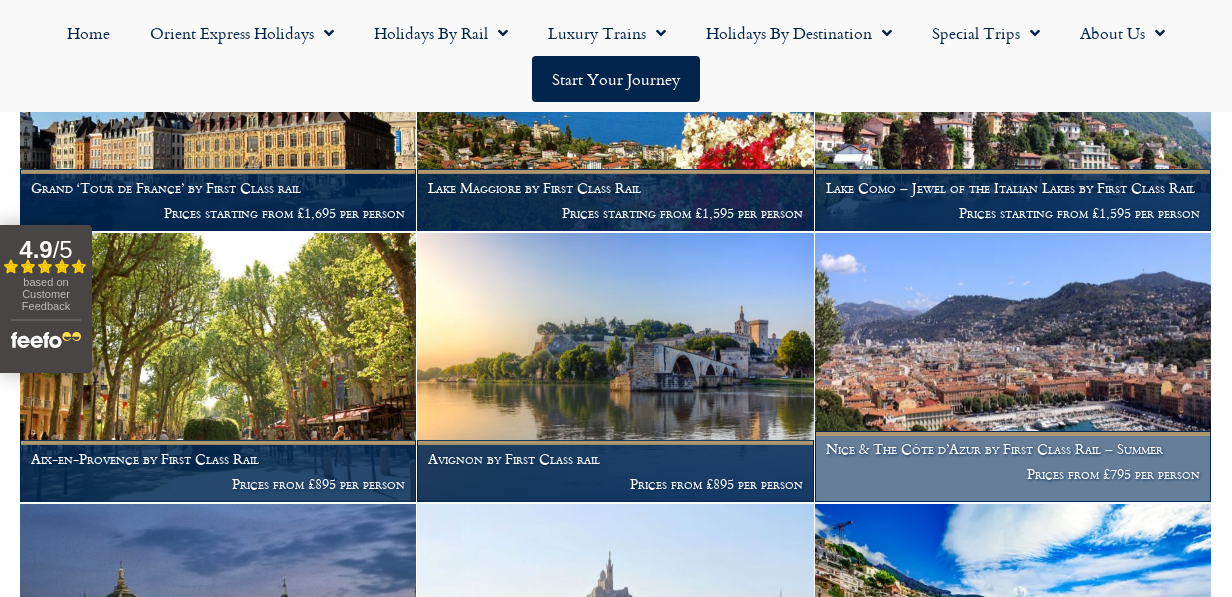 click at bounding box center (1013, 367) 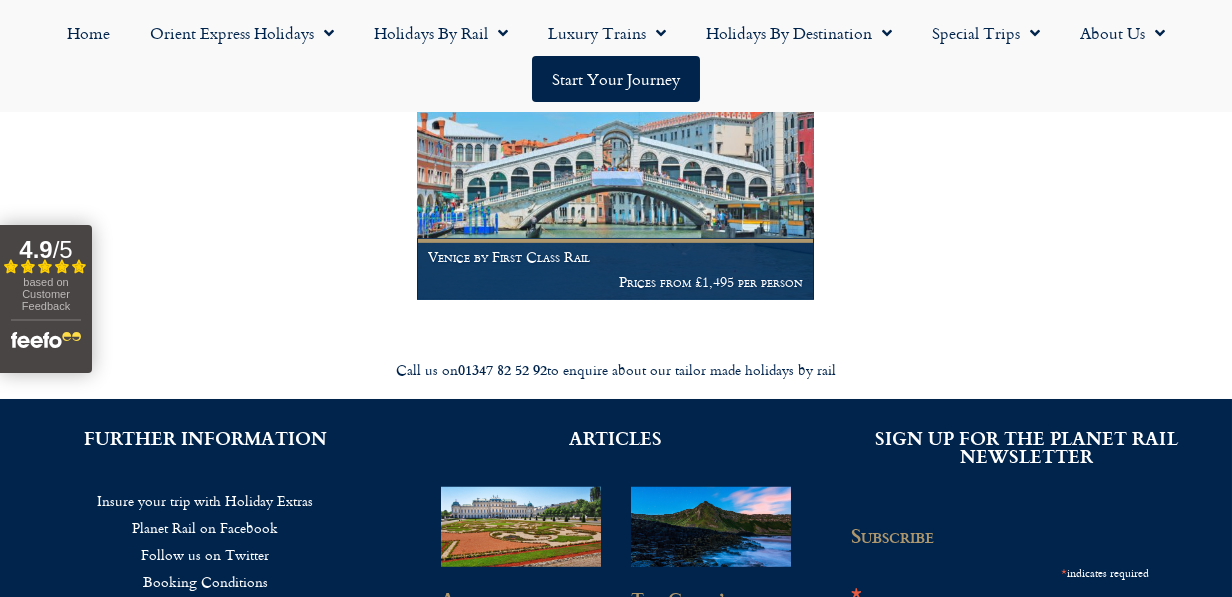 scroll, scrollTop: 7311, scrollLeft: 0, axis: vertical 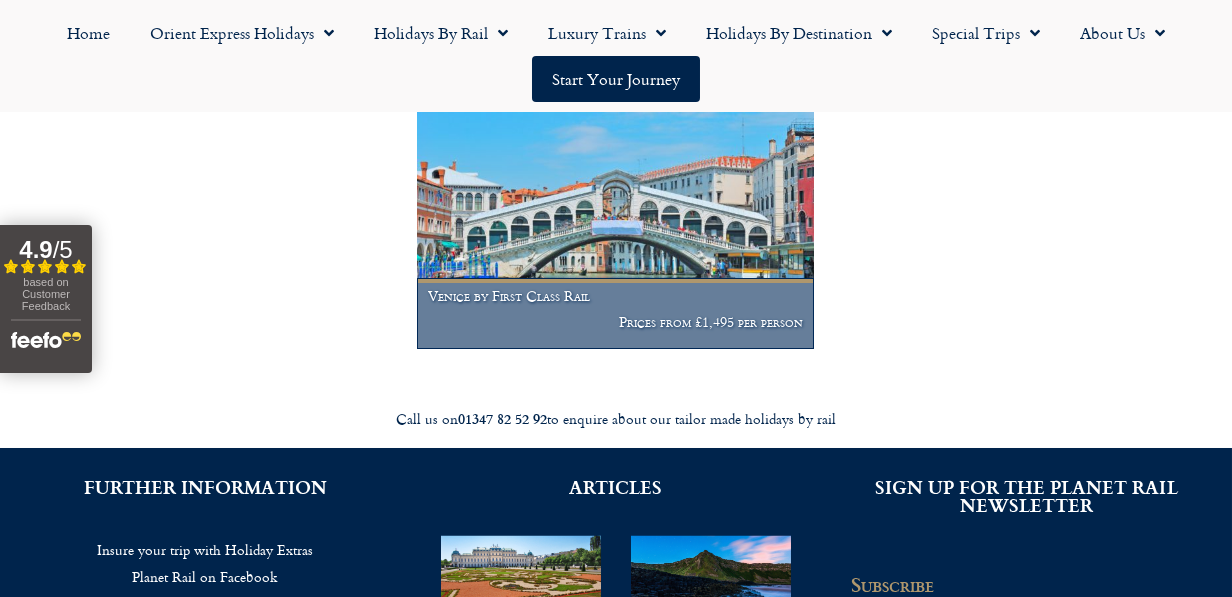 drag, startPoint x: 562, startPoint y: 293, endPoint x: 557, endPoint y: 284, distance: 10.29563 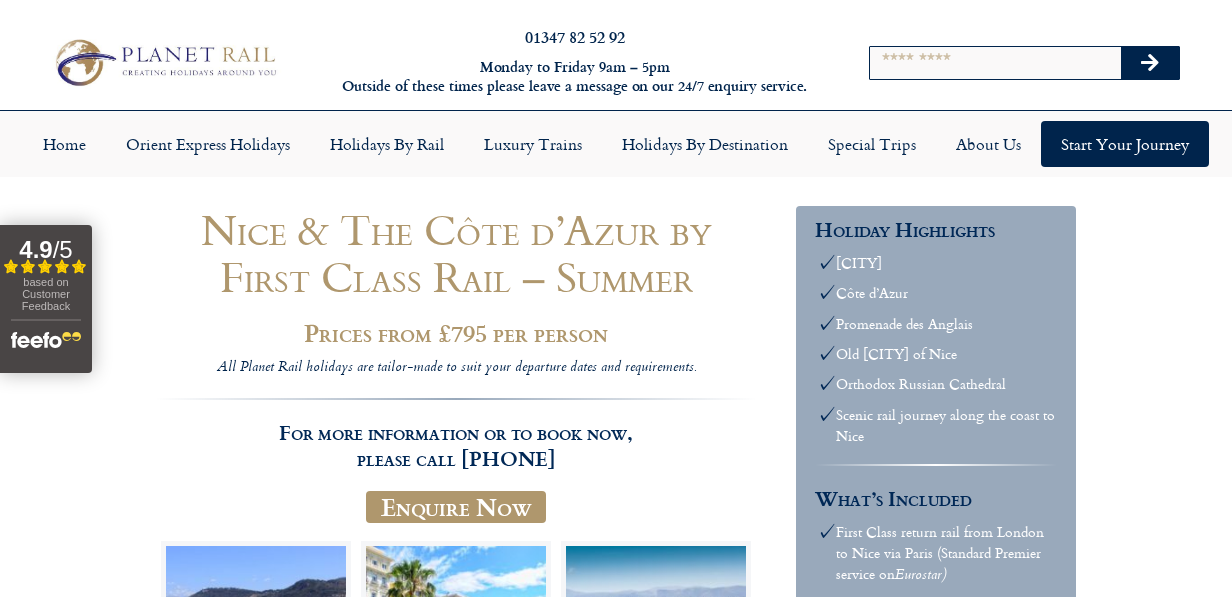 scroll, scrollTop: 0, scrollLeft: 0, axis: both 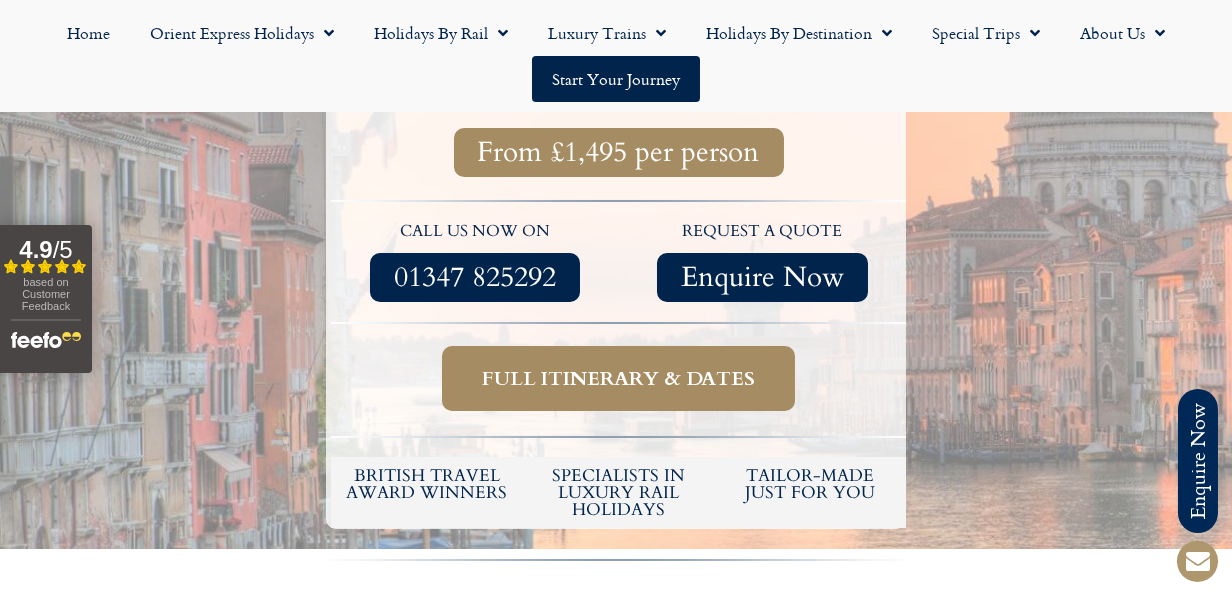 click on "Full itinerary & dates" at bounding box center [618, 378] 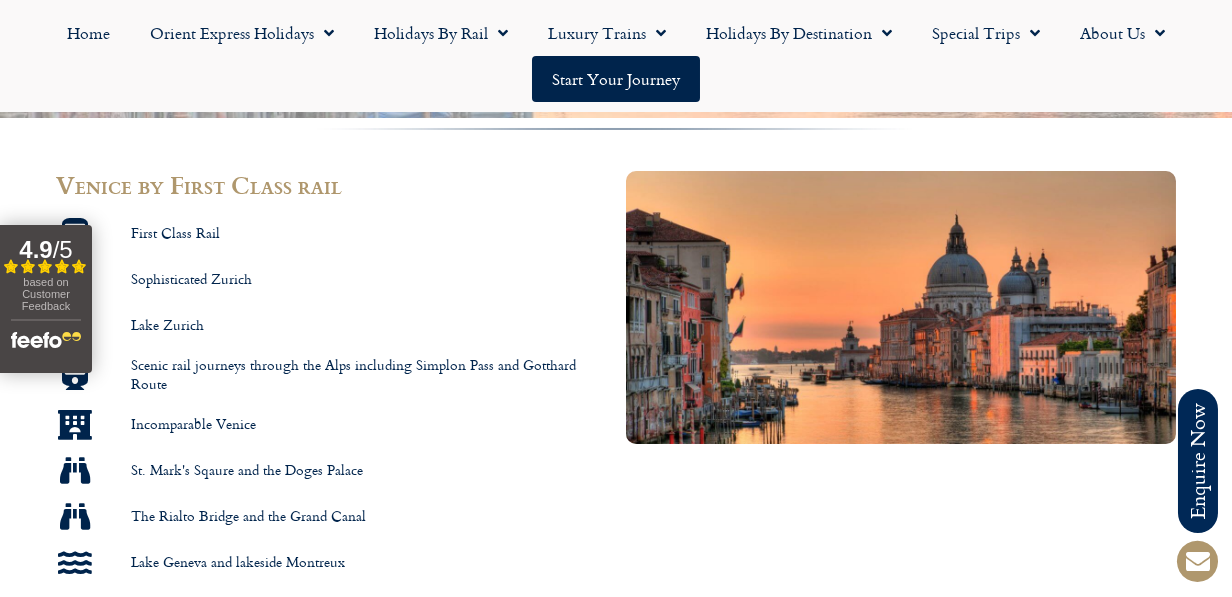 scroll, scrollTop: 956, scrollLeft: 0, axis: vertical 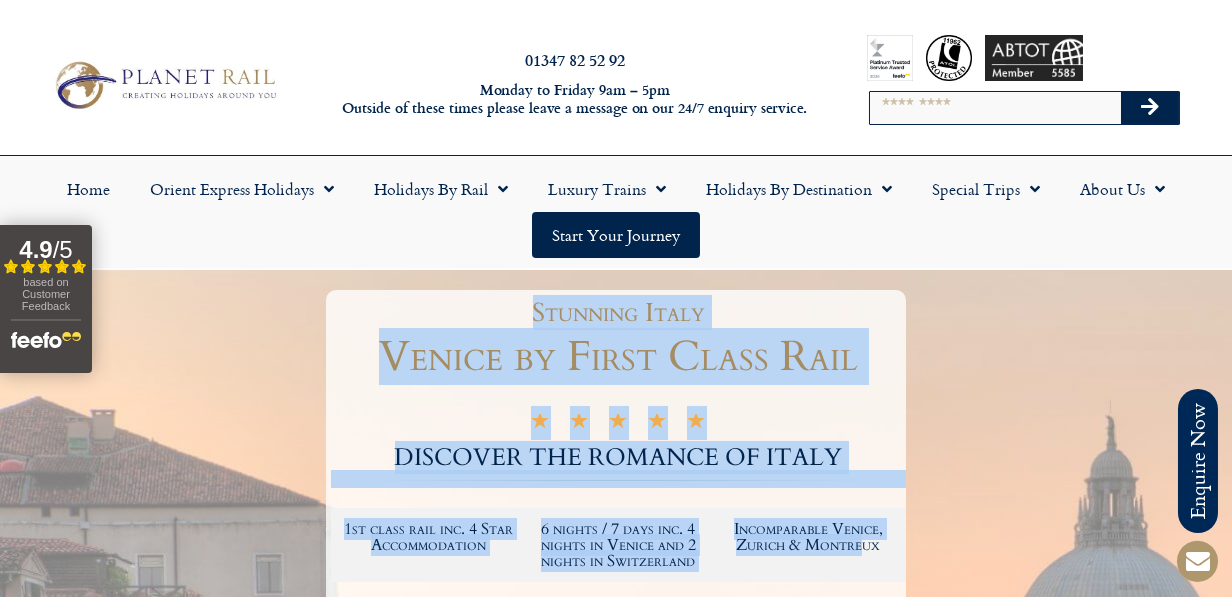 drag, startPoint x: 529, startPoint y: 310, endPoint x: 862, endPoint y: 575, distance: 425.5749 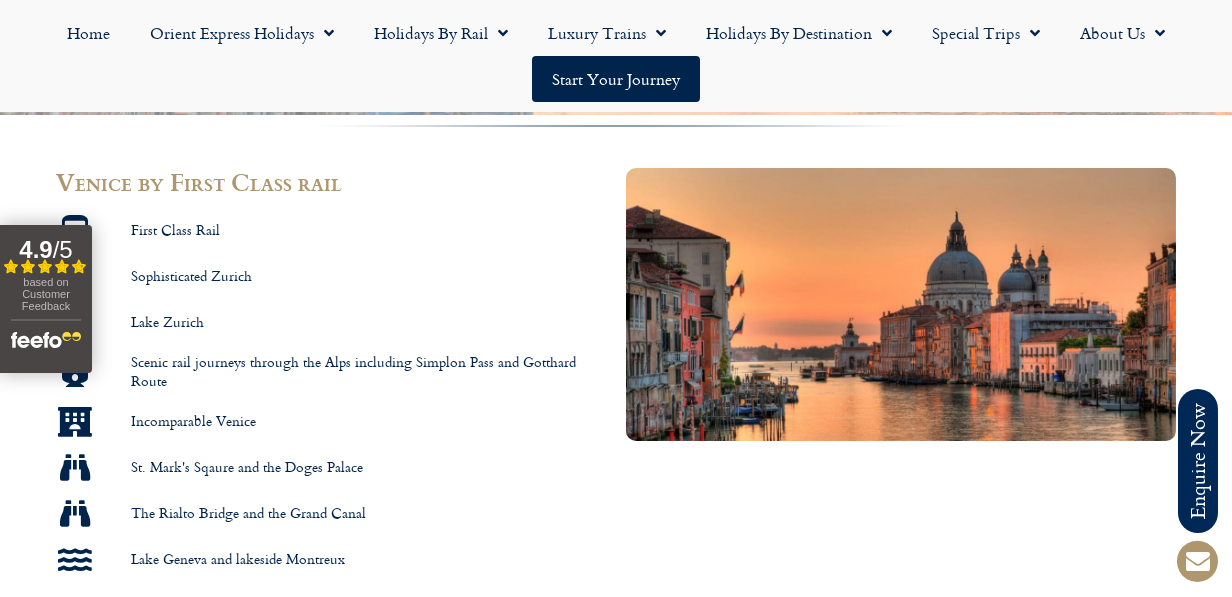scroll, scrollTop: 958, scrollLeft: 0, axis: vertical 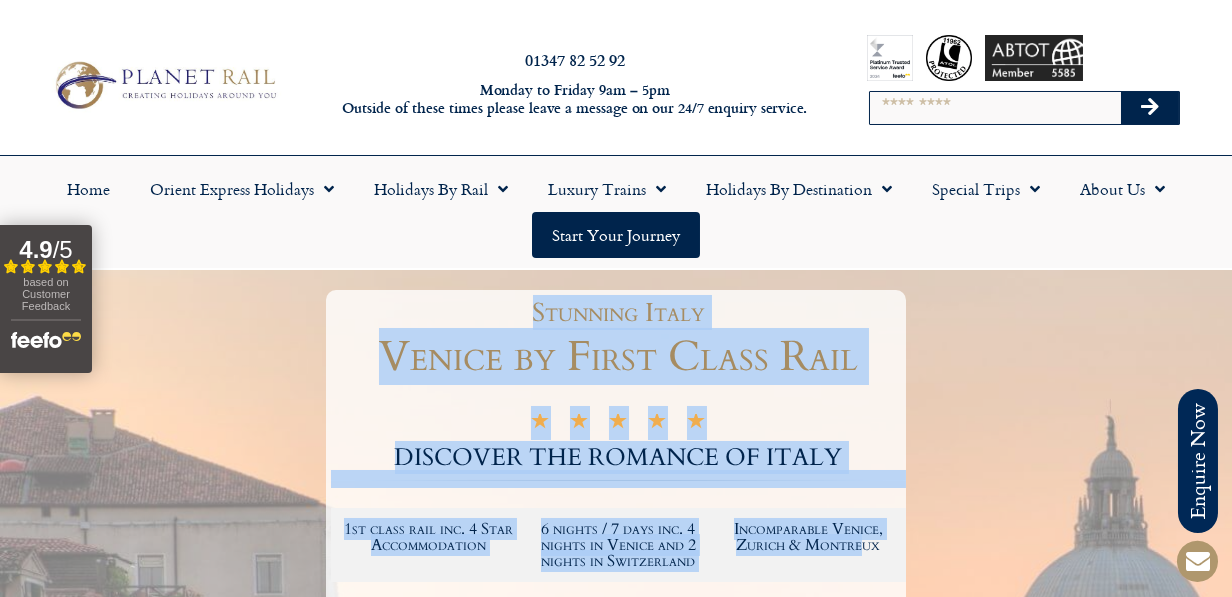 copy on "Stunning Italy
Venice by First Class Rail
★ ★ ★ ★ ★   5/5
DISCOVER THE ROMANCE OF ITALY
1st class rail inc. 4 Star Accommodation
6 nights / 7 days inc. 4 nights in Venice and 2 nights in Switzerland
Incomparable Venice, Zurich & Montre" 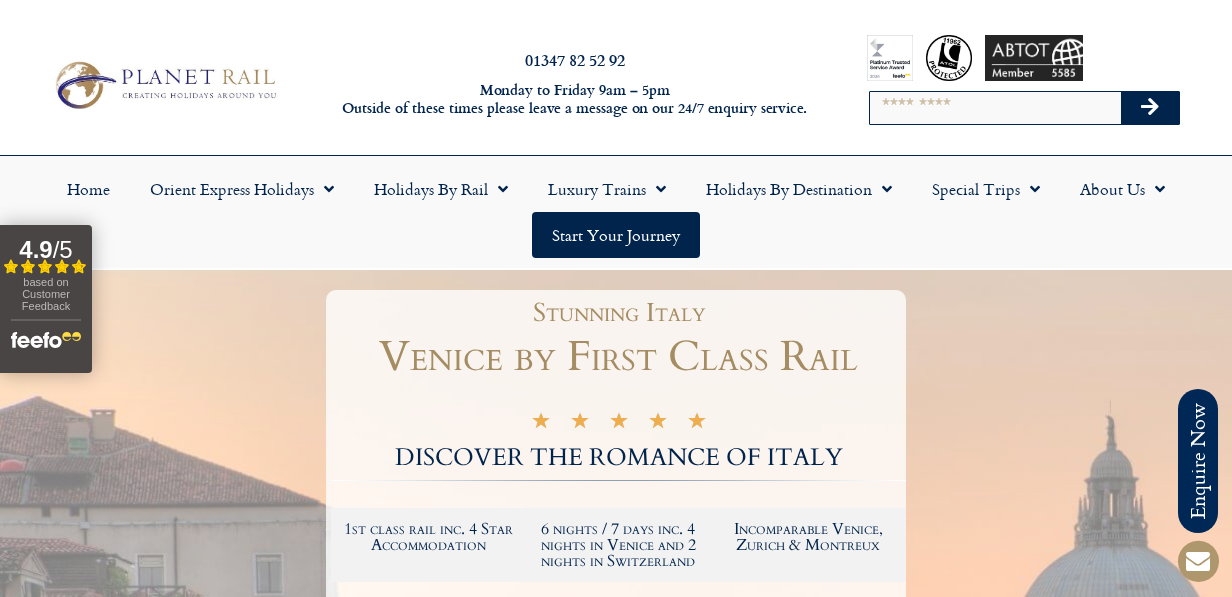 scroll, scrollTop: 0, scrollLeft: 0, axis: both 